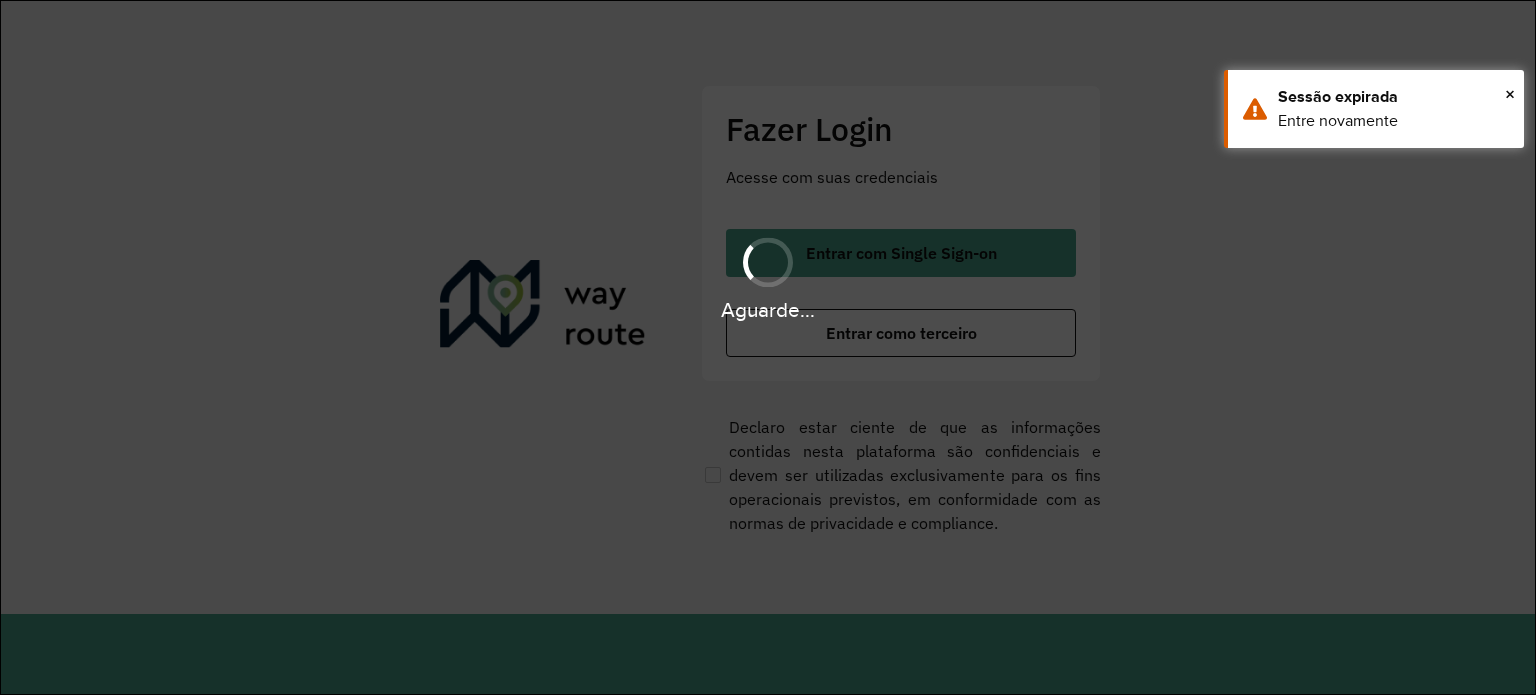 scroll, scrollTop: 0, scrollLeft: 0, axis: both 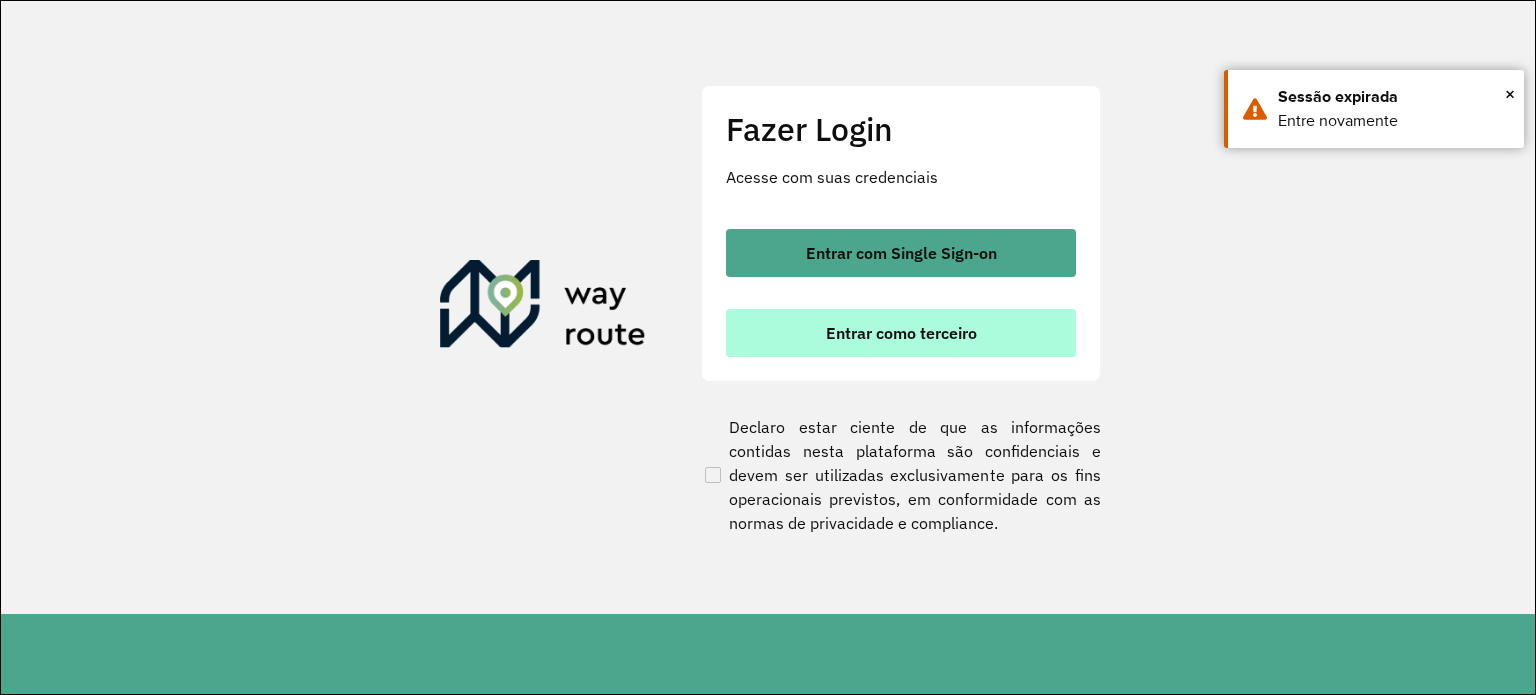 click on "Entrar como terceiro" at bounding box center (901, 333) 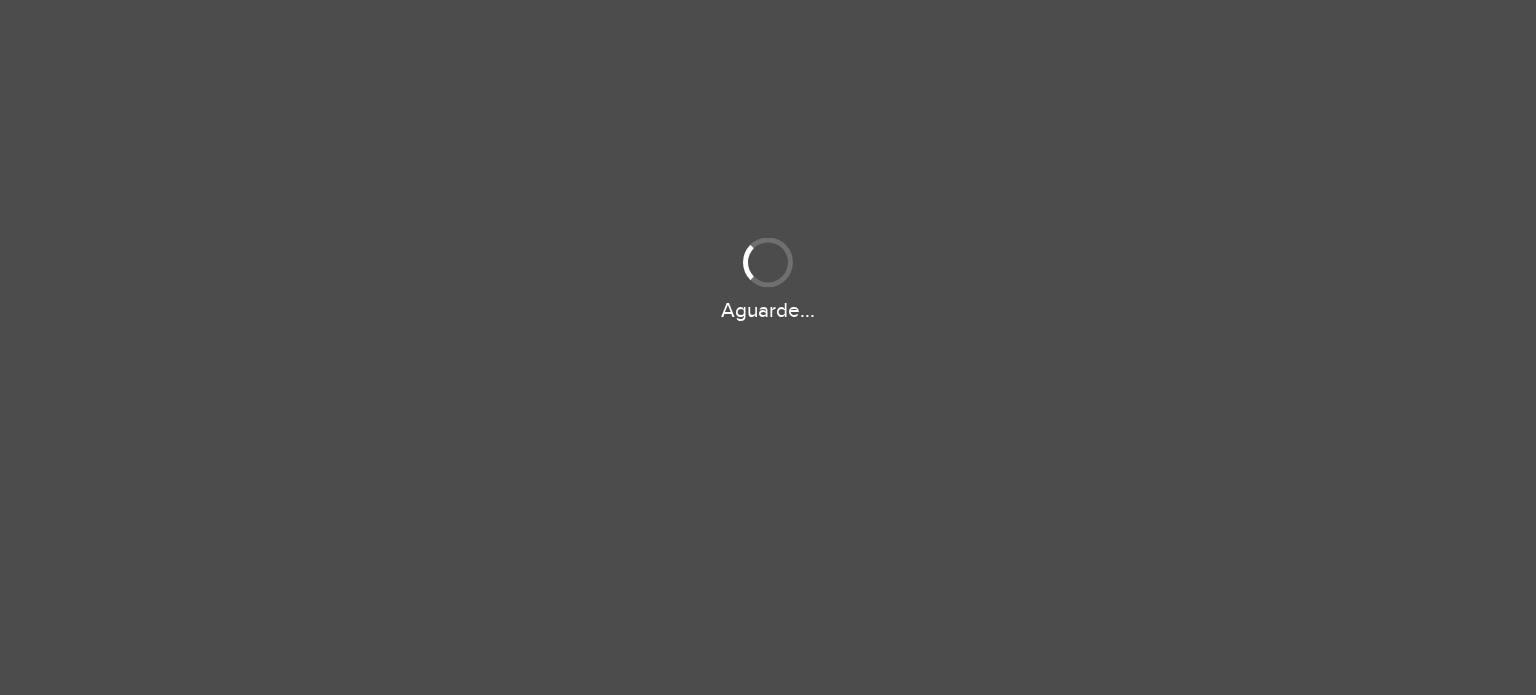 scroll, scrollTop: 0, scrollLeft: 0, axis: both 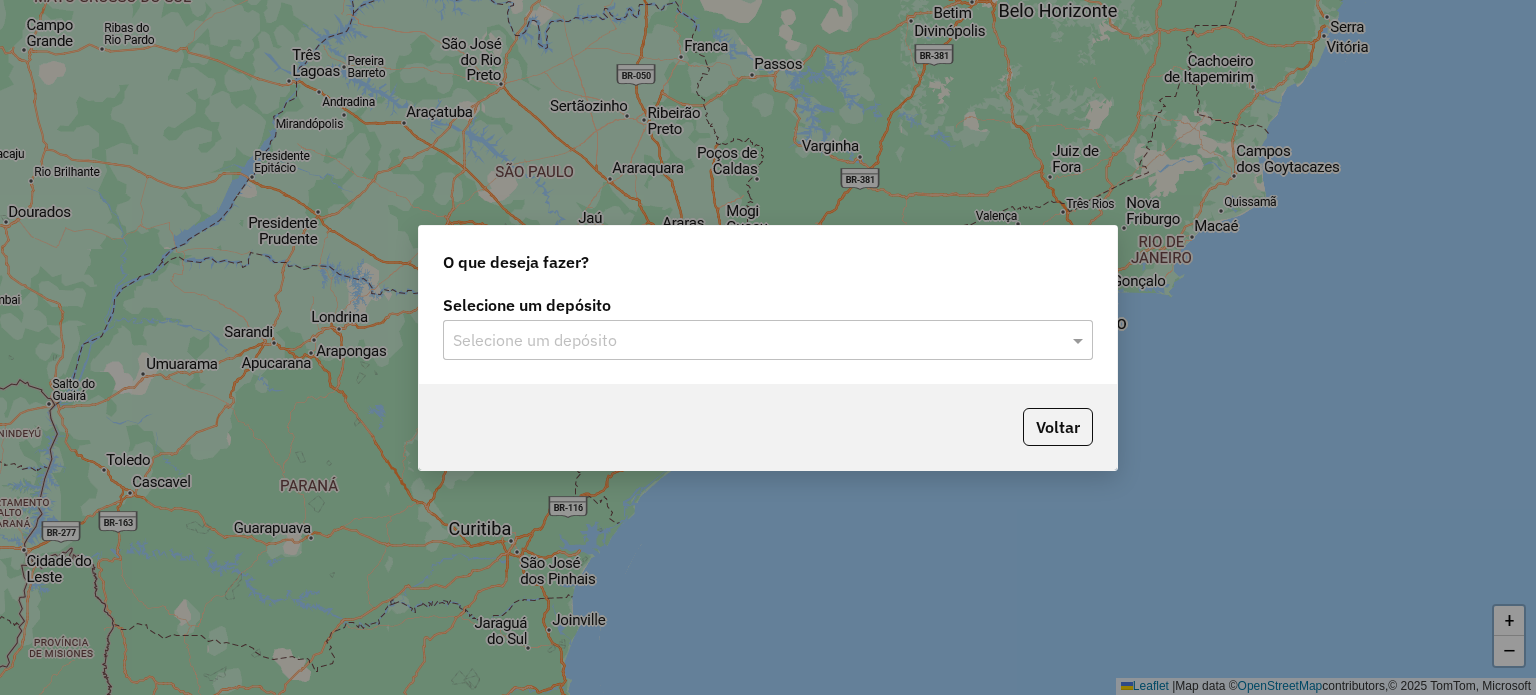 click at bounding box center [748, 341] 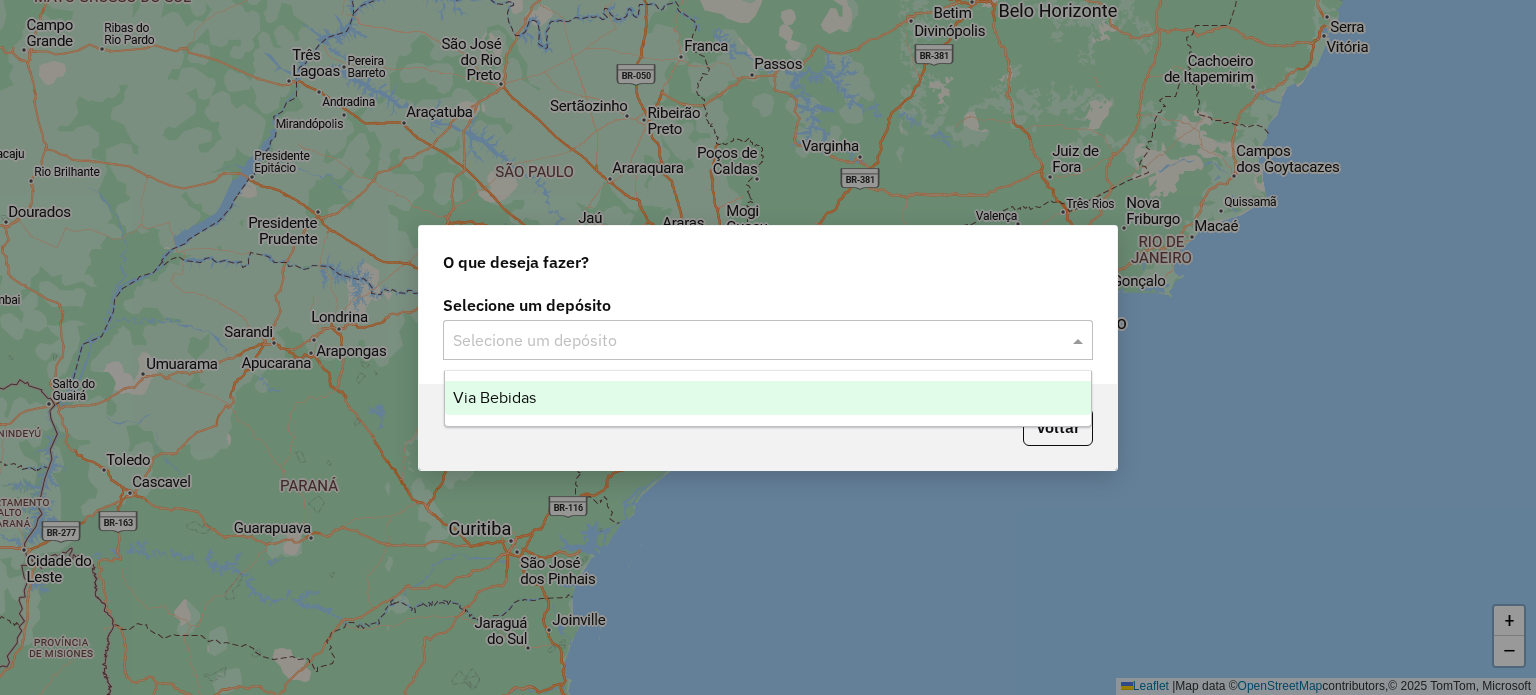 click on "Via Bebidas" at bounding box center (768, 398) 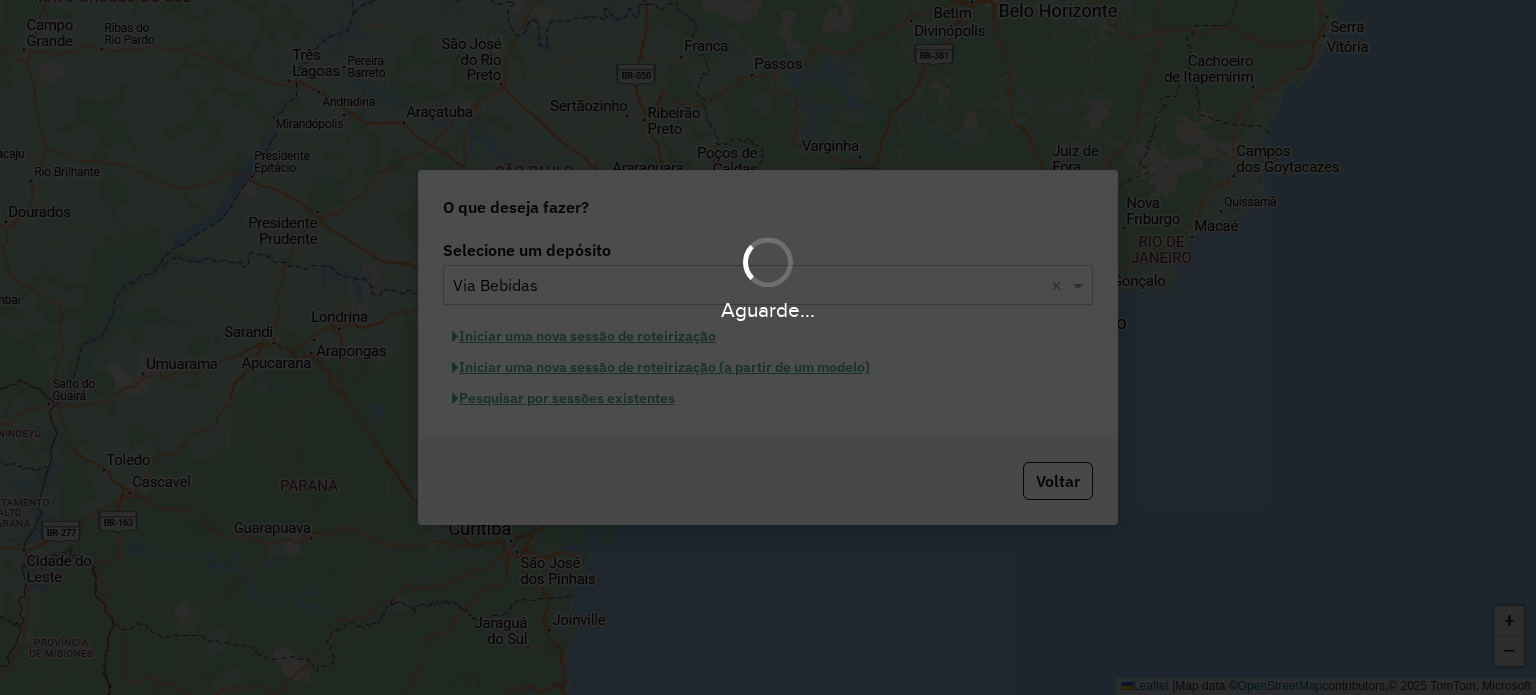 click on "Aguarde..." at bounding box center [768, 347] 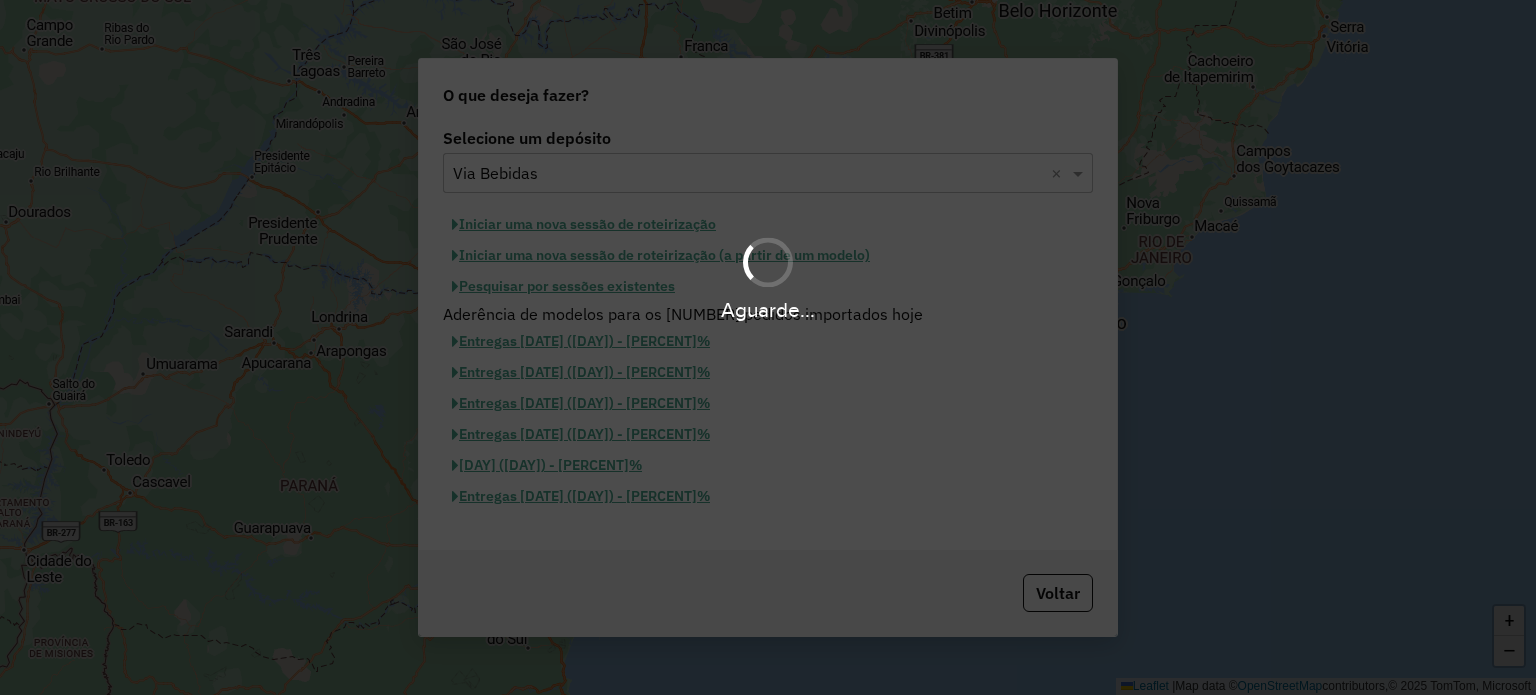 click on "Aguarde..." at bounding box center [768, 347] 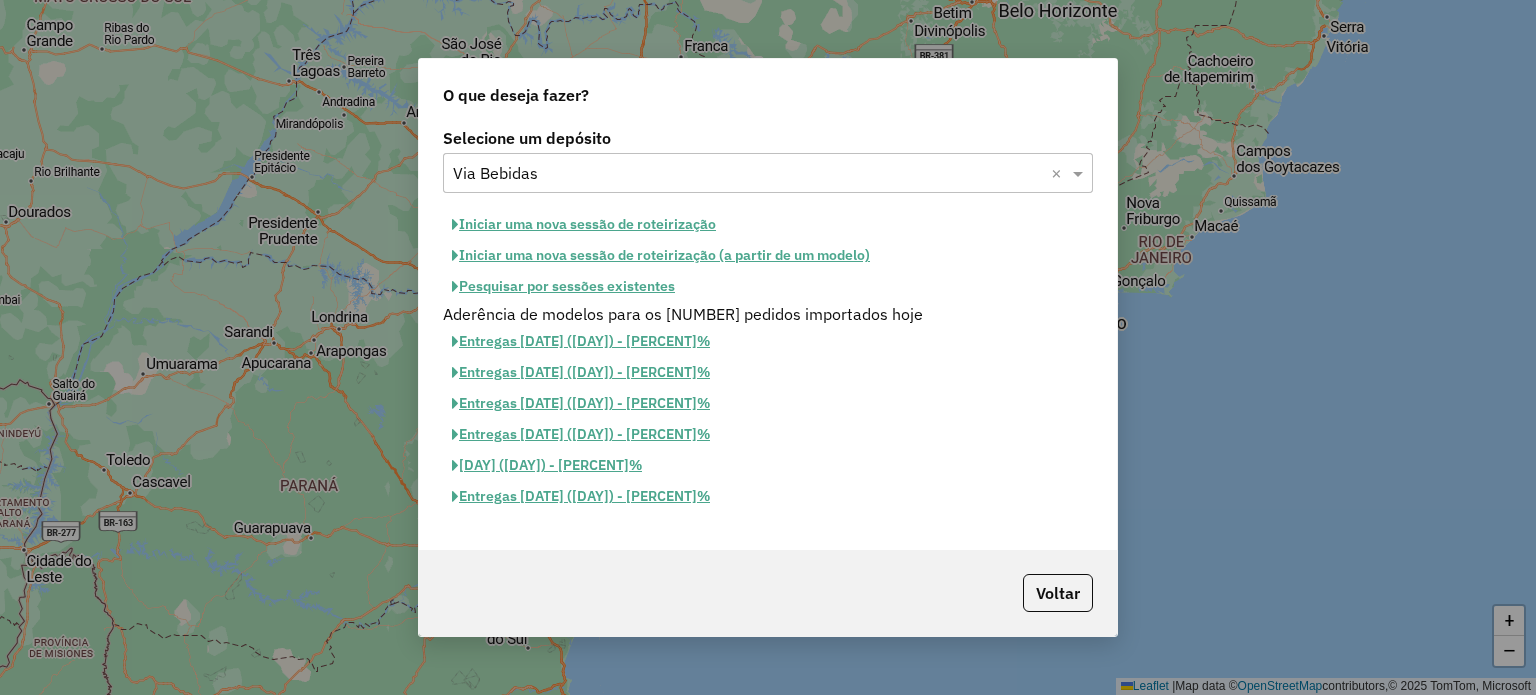 click on "Pesquisar por sessões existentes" at bounding box center [584, 224] 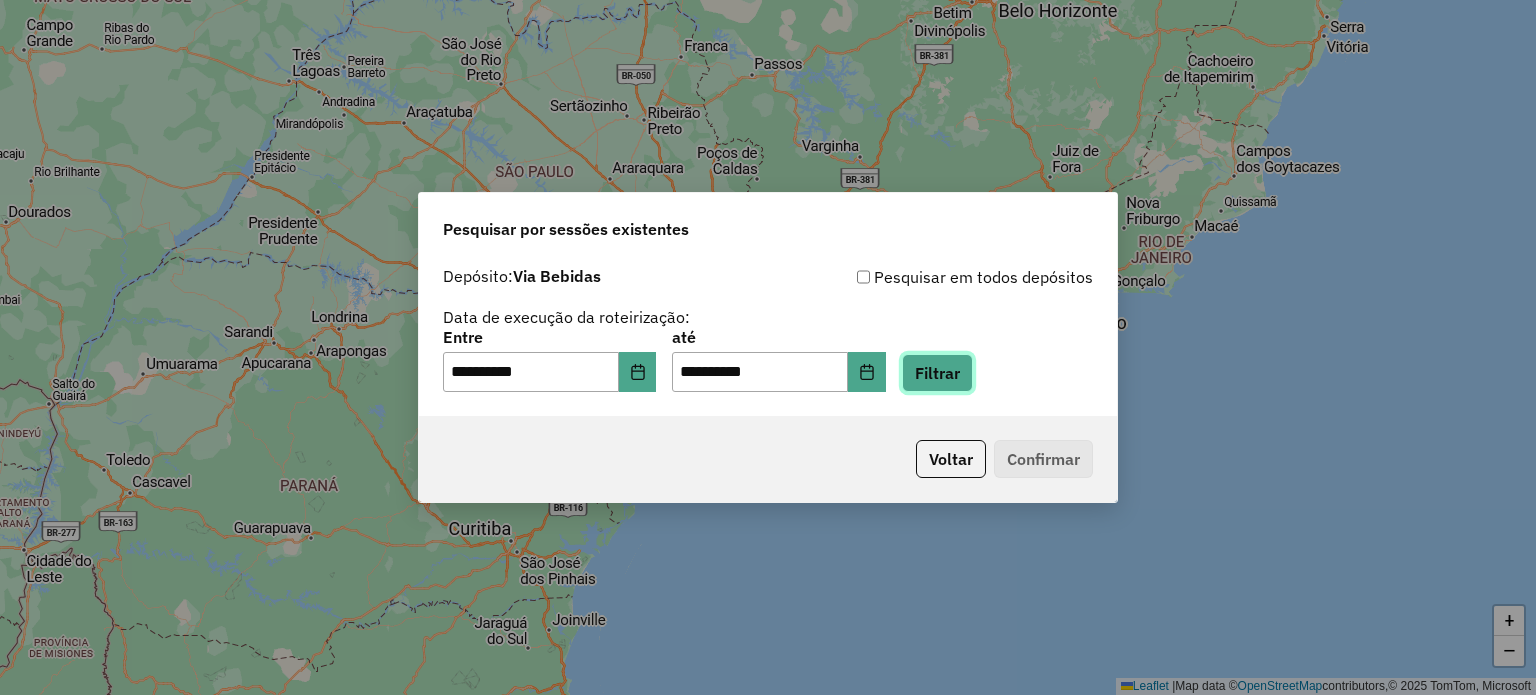 click on "Filtrar" at bounding box center (937, 373) 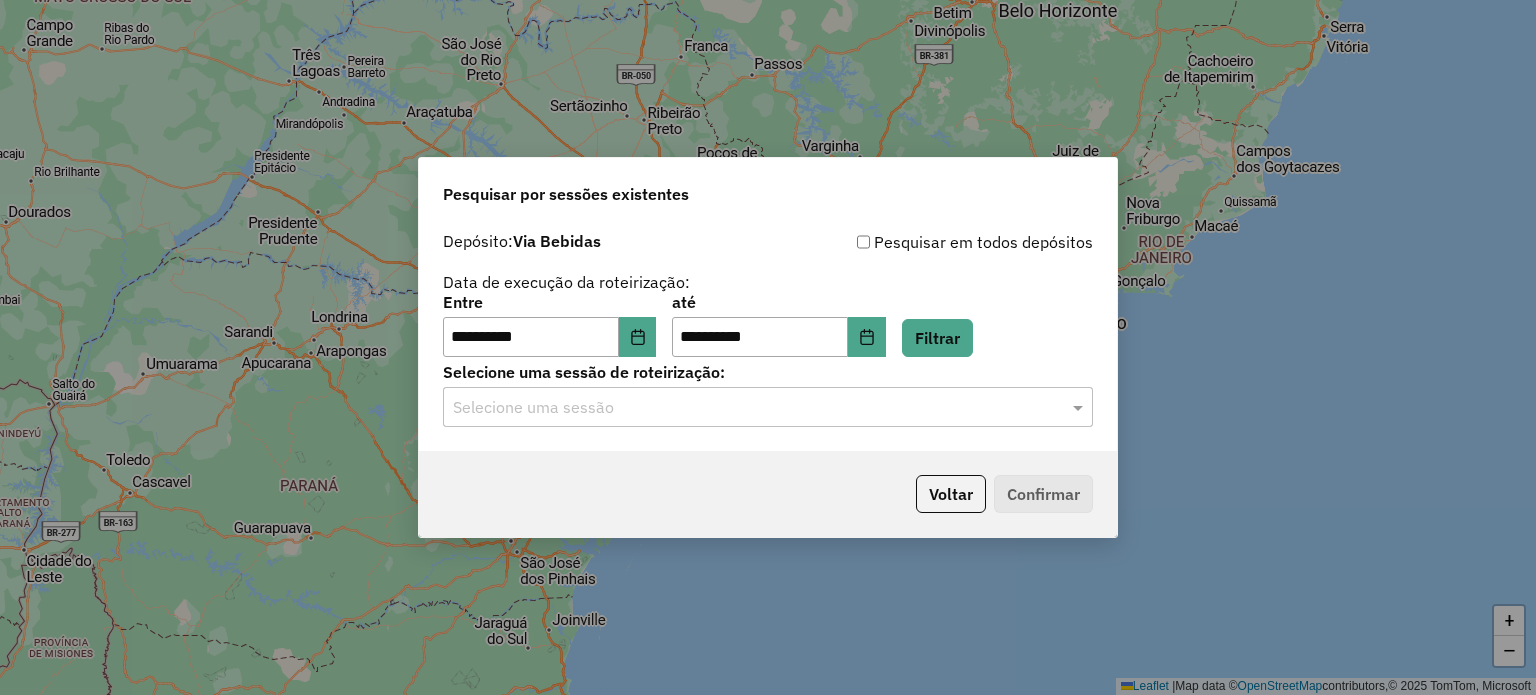 click at bounding box center [748, 408] 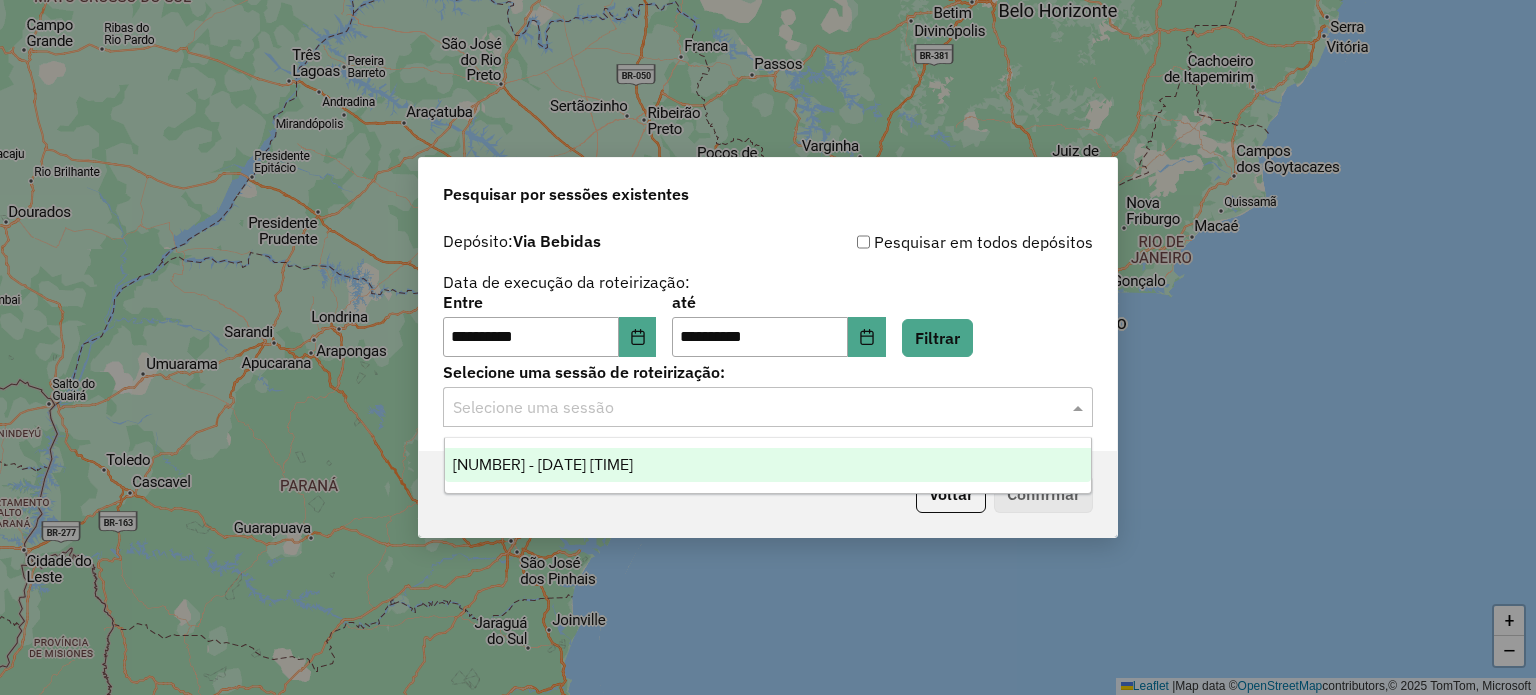 click on "962584 - 09/07/2025 18:43" at bounding box center [543, 464] 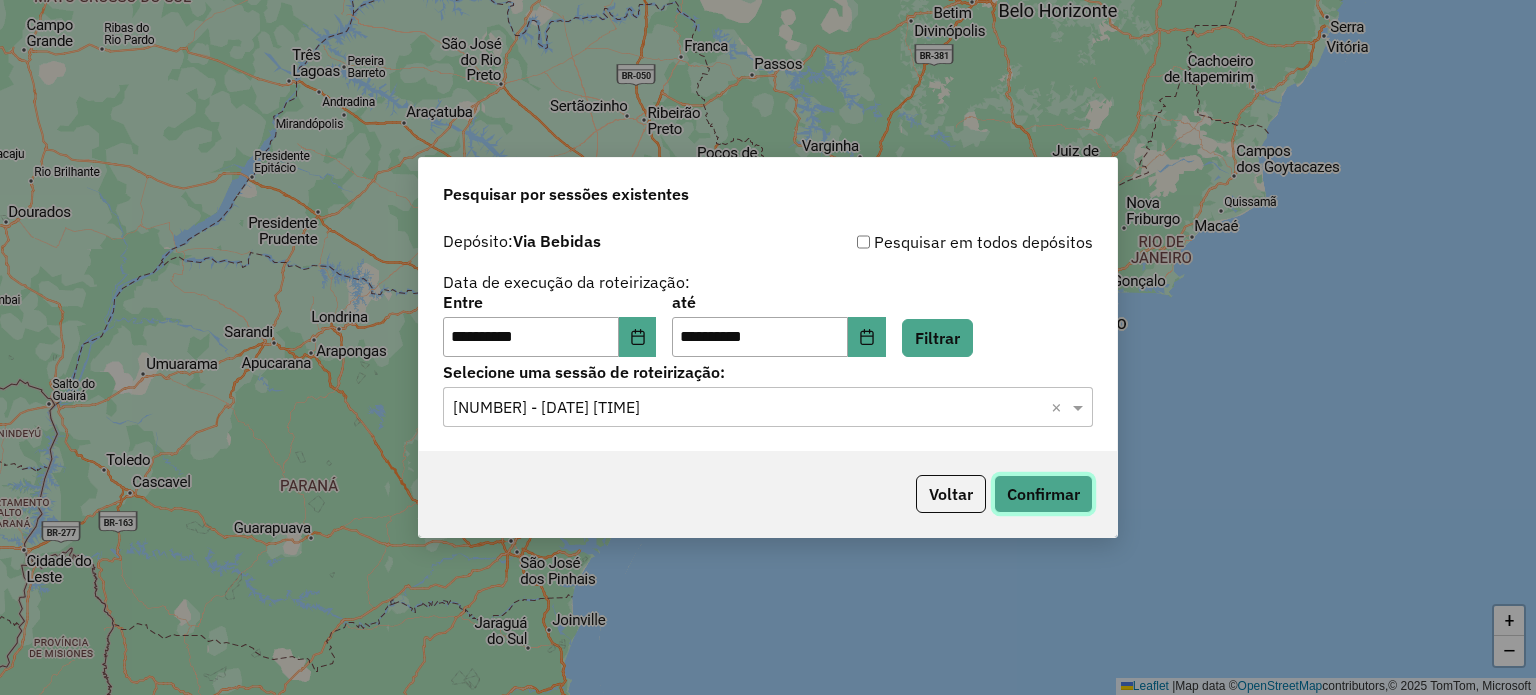 click on "Confirmar" at bounding box center (1043, 494) 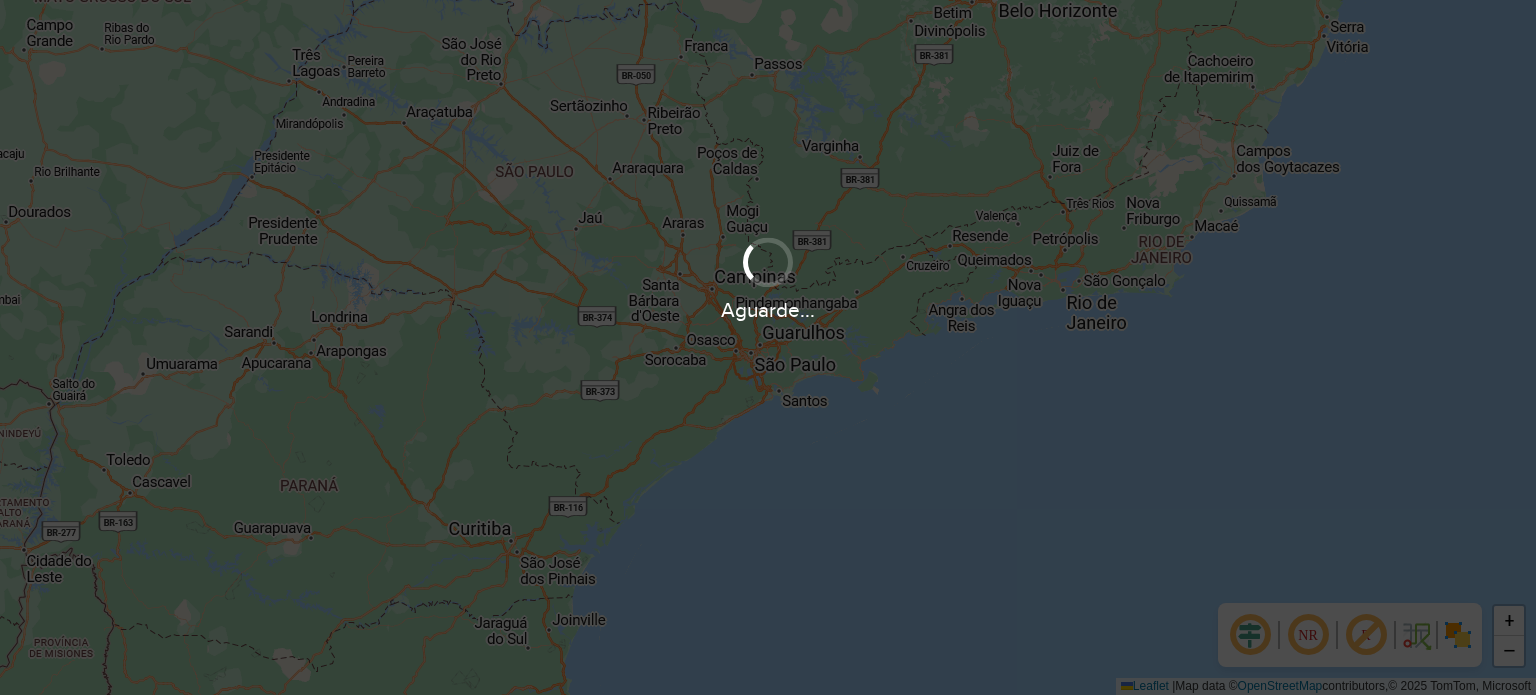 scroll, scrollTop: 0, scrollLeft: 0, axis: both 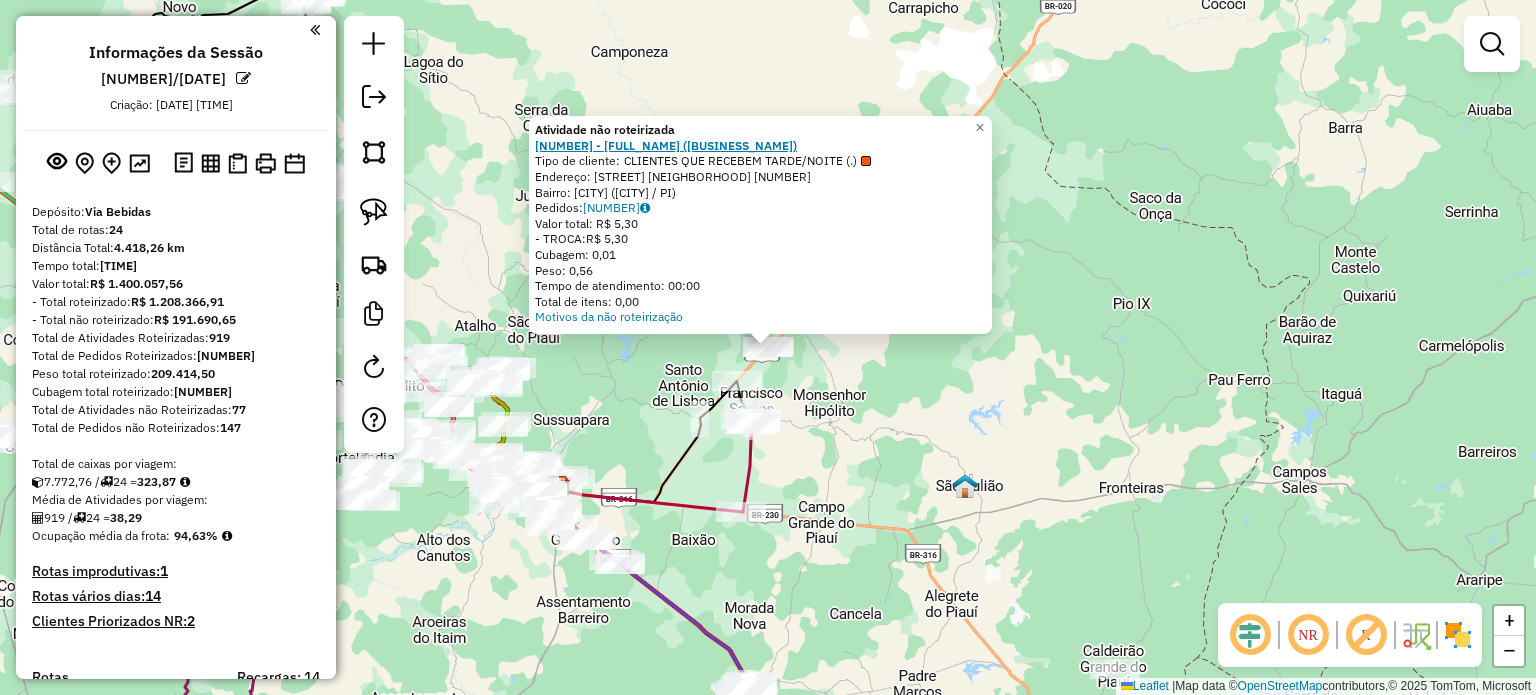 click on "[NUMBER] - [FULL_NAME] ([BUSINESS_NAME])" at bounding box center (666, 145) 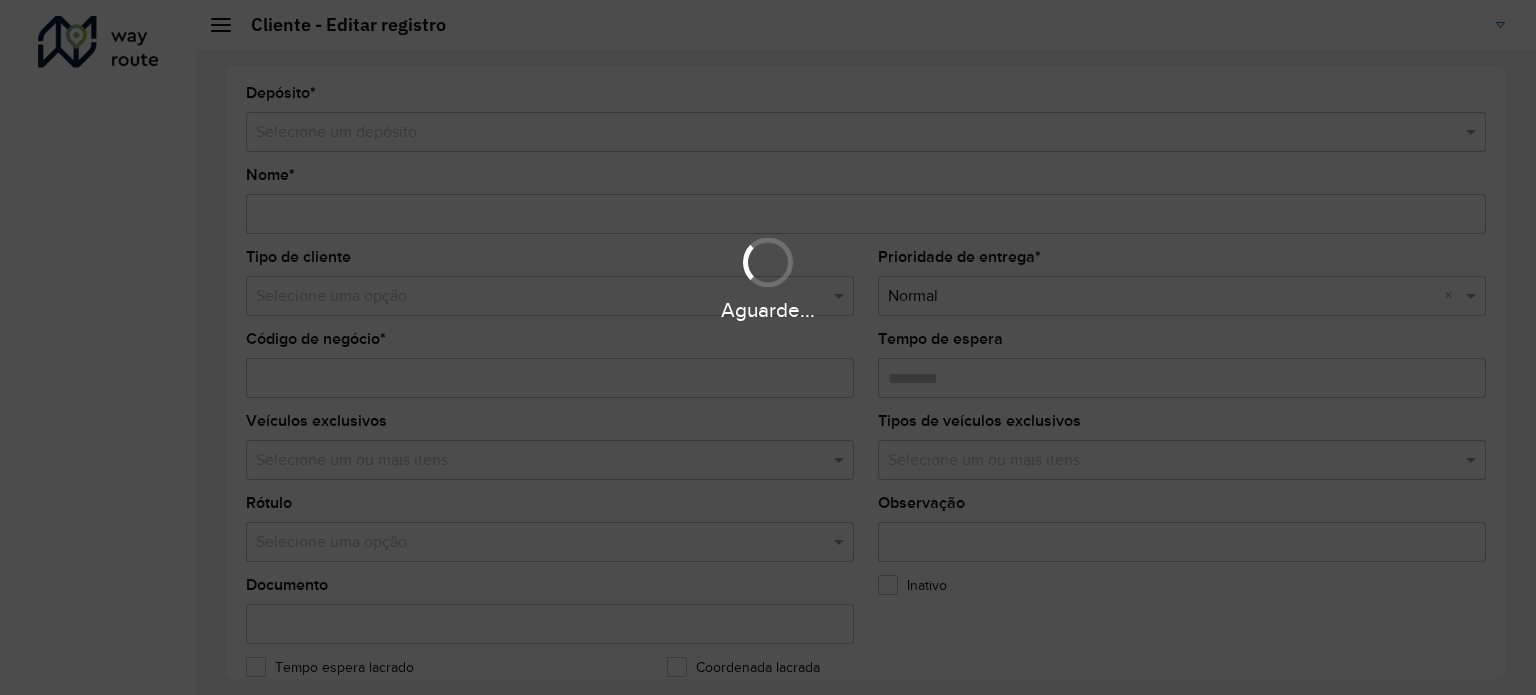 scroll, scrollTop: 0, scrollLeft: 0, axis: both 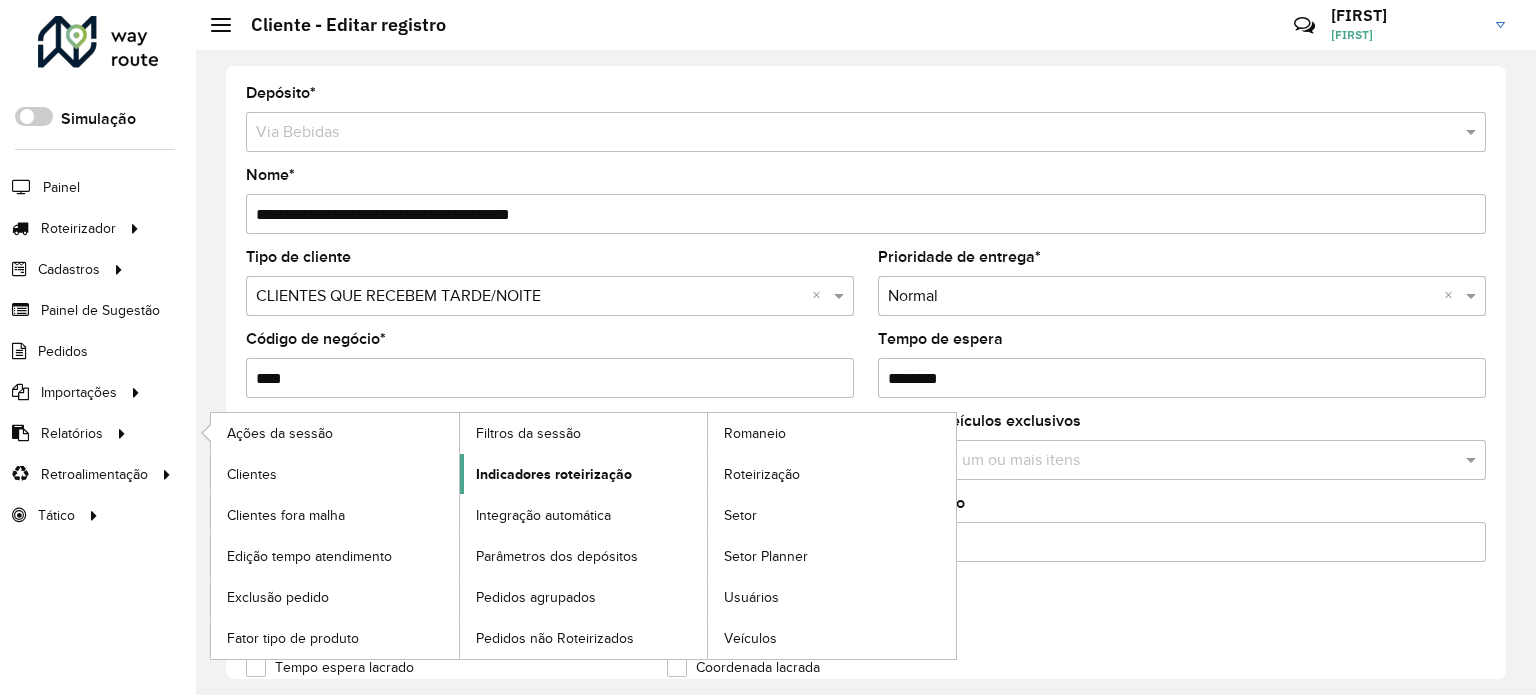 click on "Indicadores roteirização" at bounding box center (554, 474) 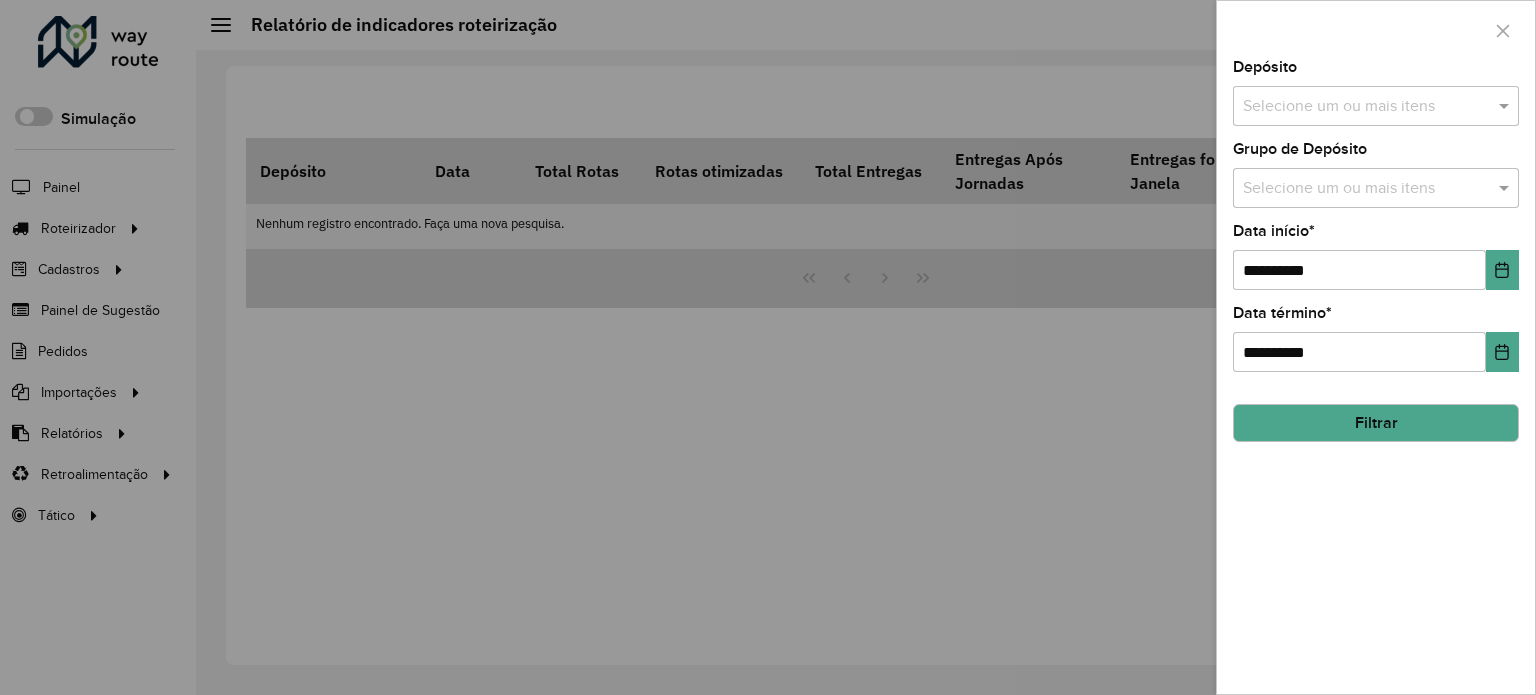 click at bounding box center (1366, 107) 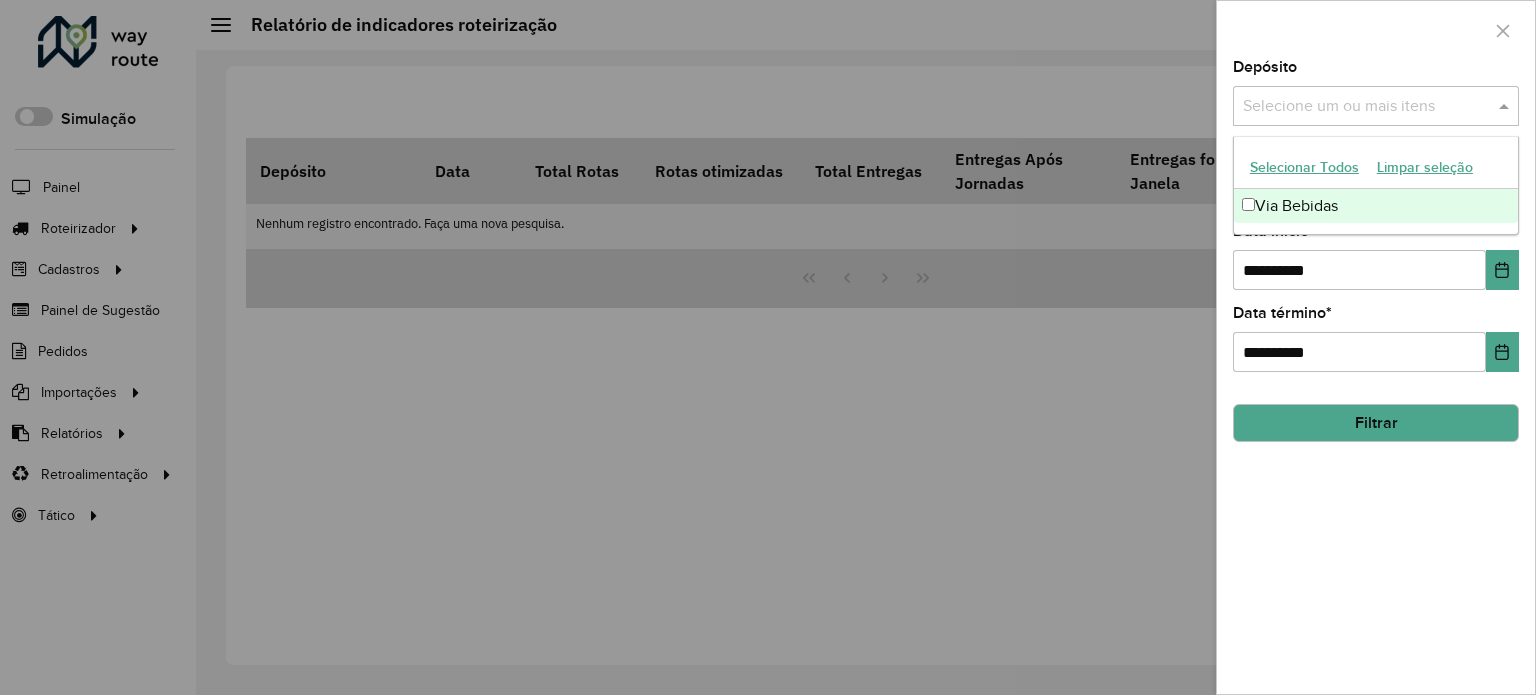 click on "Via Bebidas" at bounding box center (1376, 206) 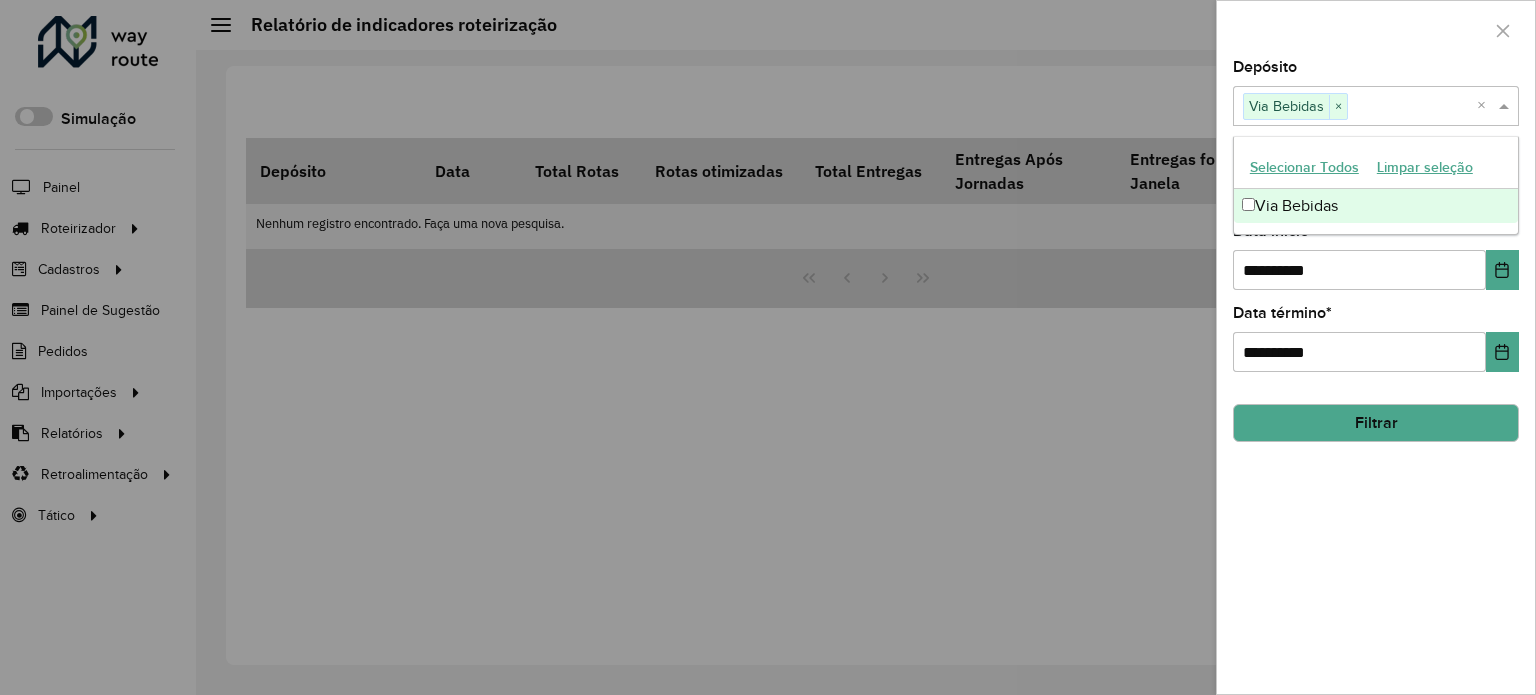 drag, startPoint x: 1350, startPoint y: 525, endPoint x: 1326, endPoint y: 367, distance: 159.8124 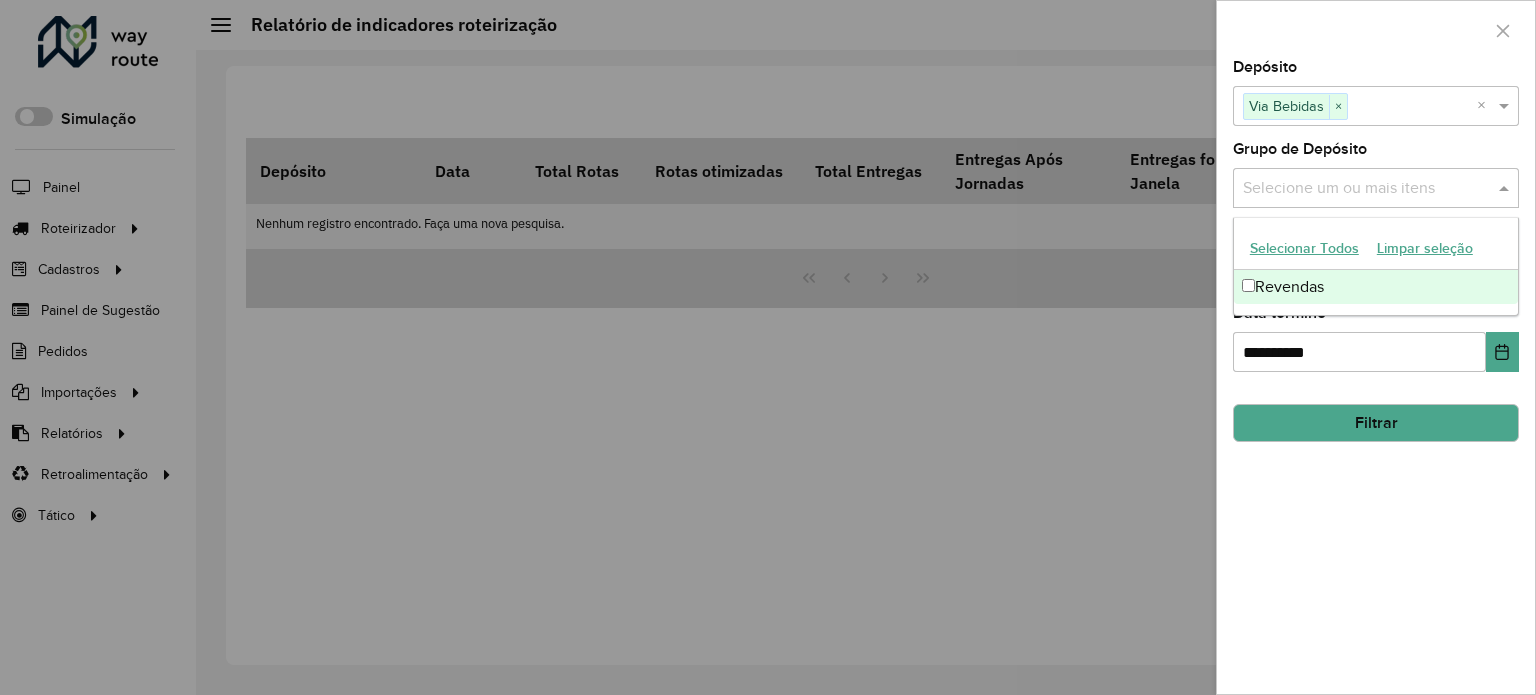 click at bounding box center (1366, 189) 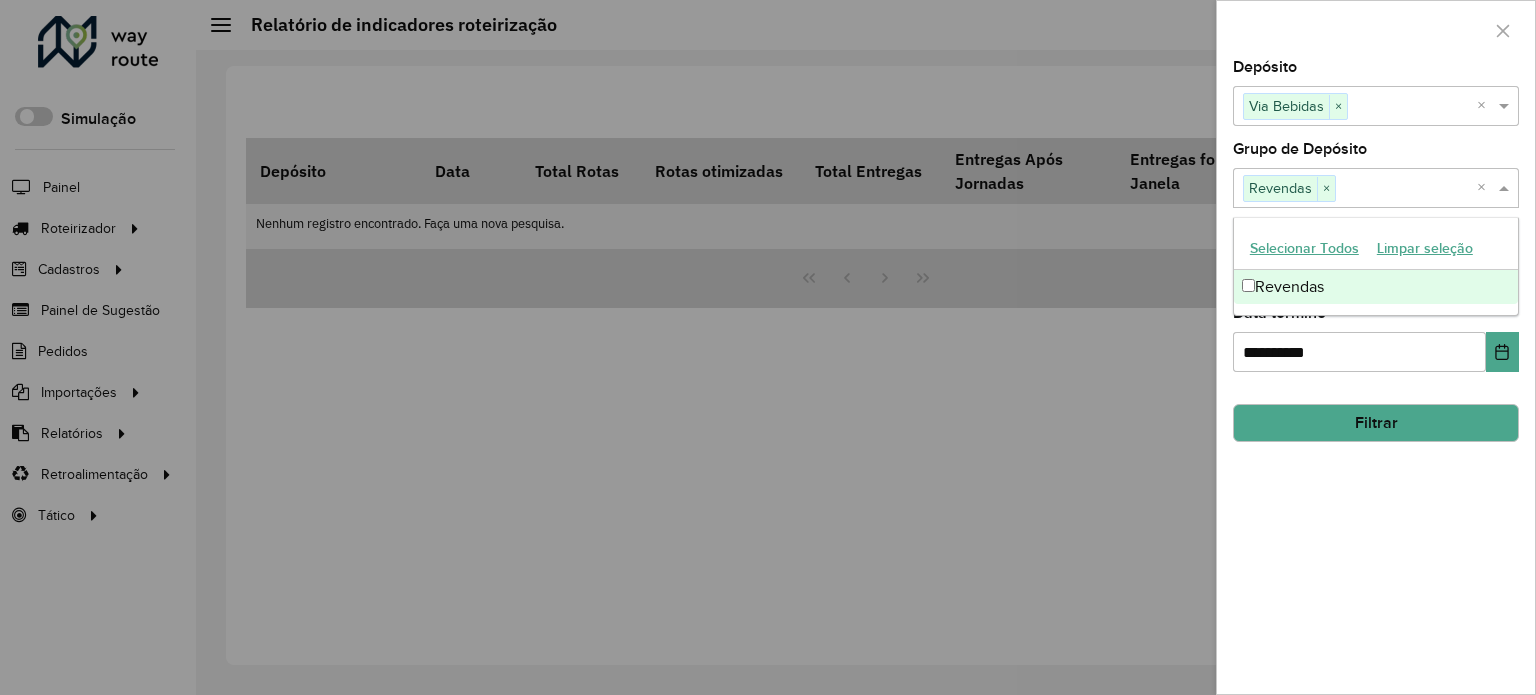 click on "Depósito  Selecione um ou mais itens Via Bebidas × ×  Grupo de Depósito  Selecione um ou mais itens Revendas × ×  Data início  * [DATE]  Data término  * [DATE] Filtrar" at bounding box center (1376, 377) 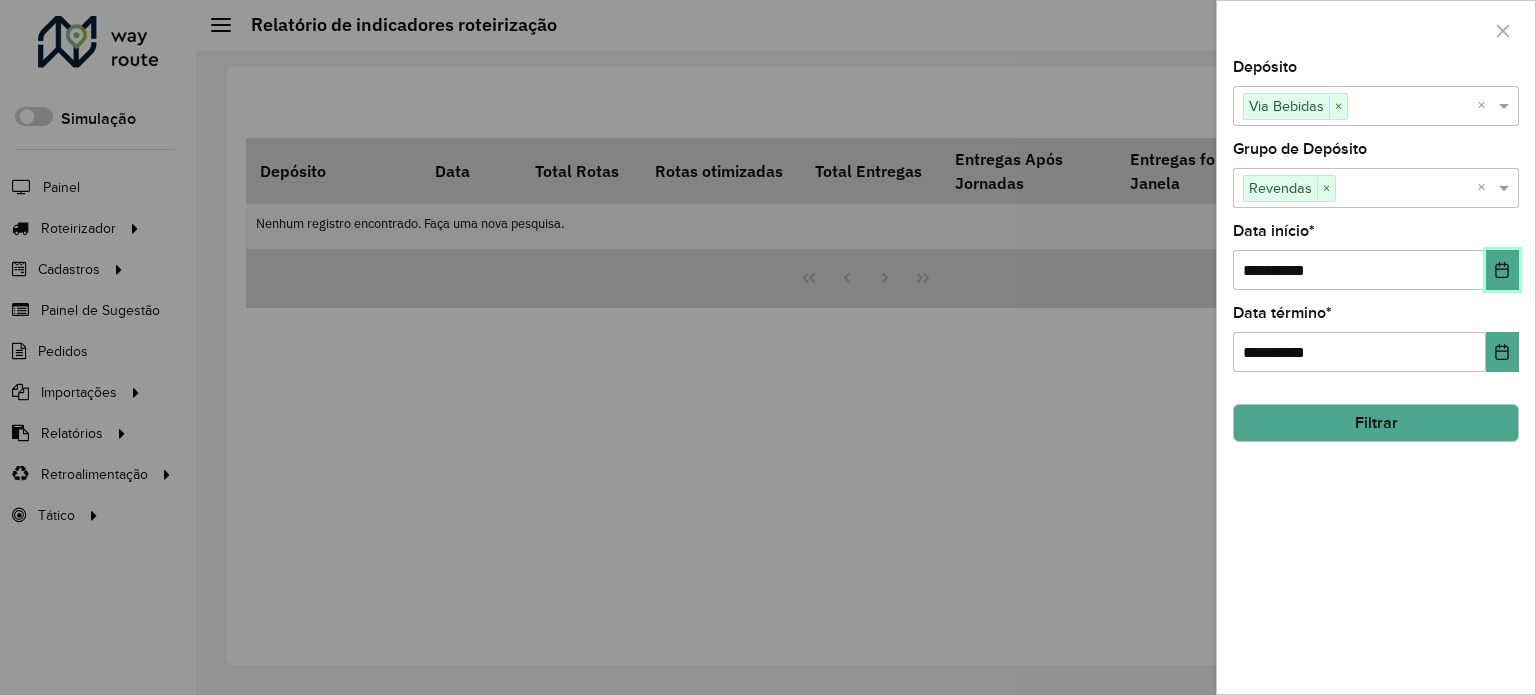 click at bounding box center (1502, 270) 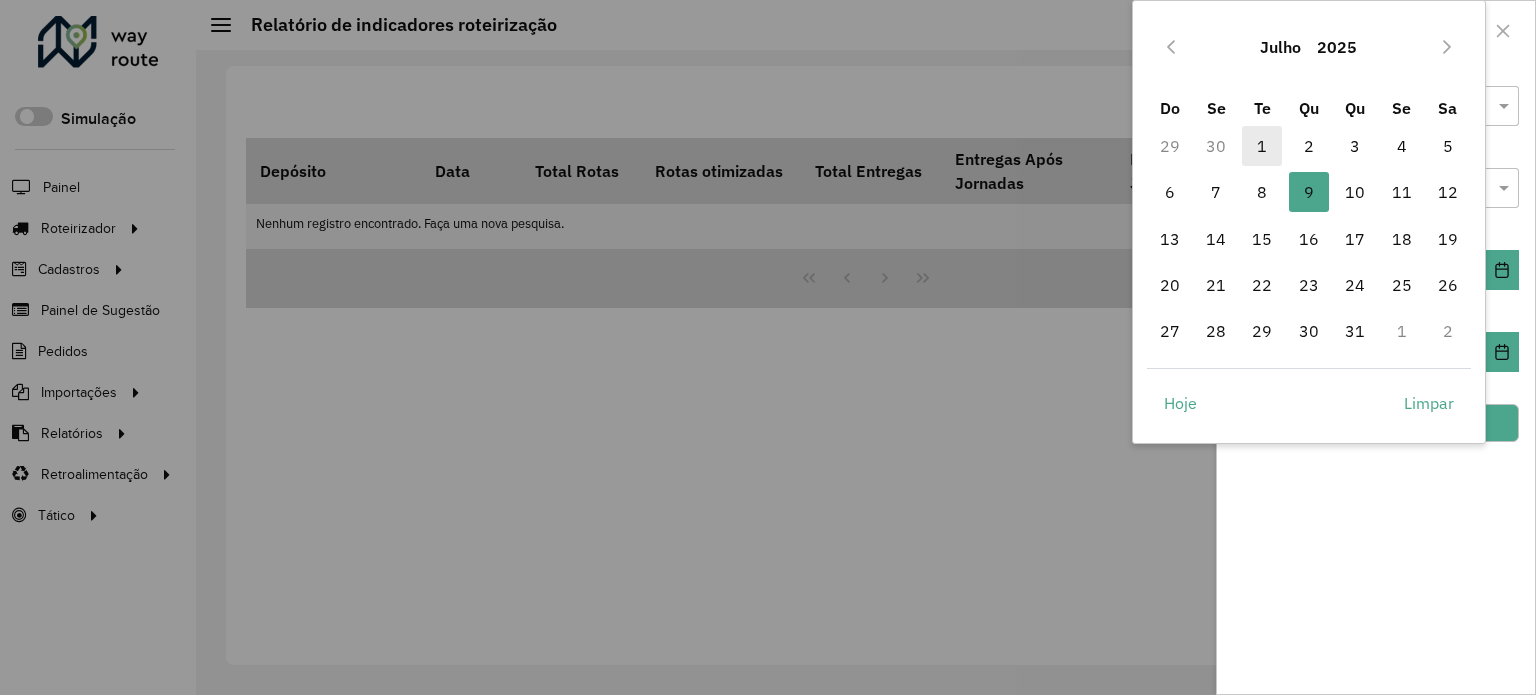 click on "1" at bounding box center (1262, 146) 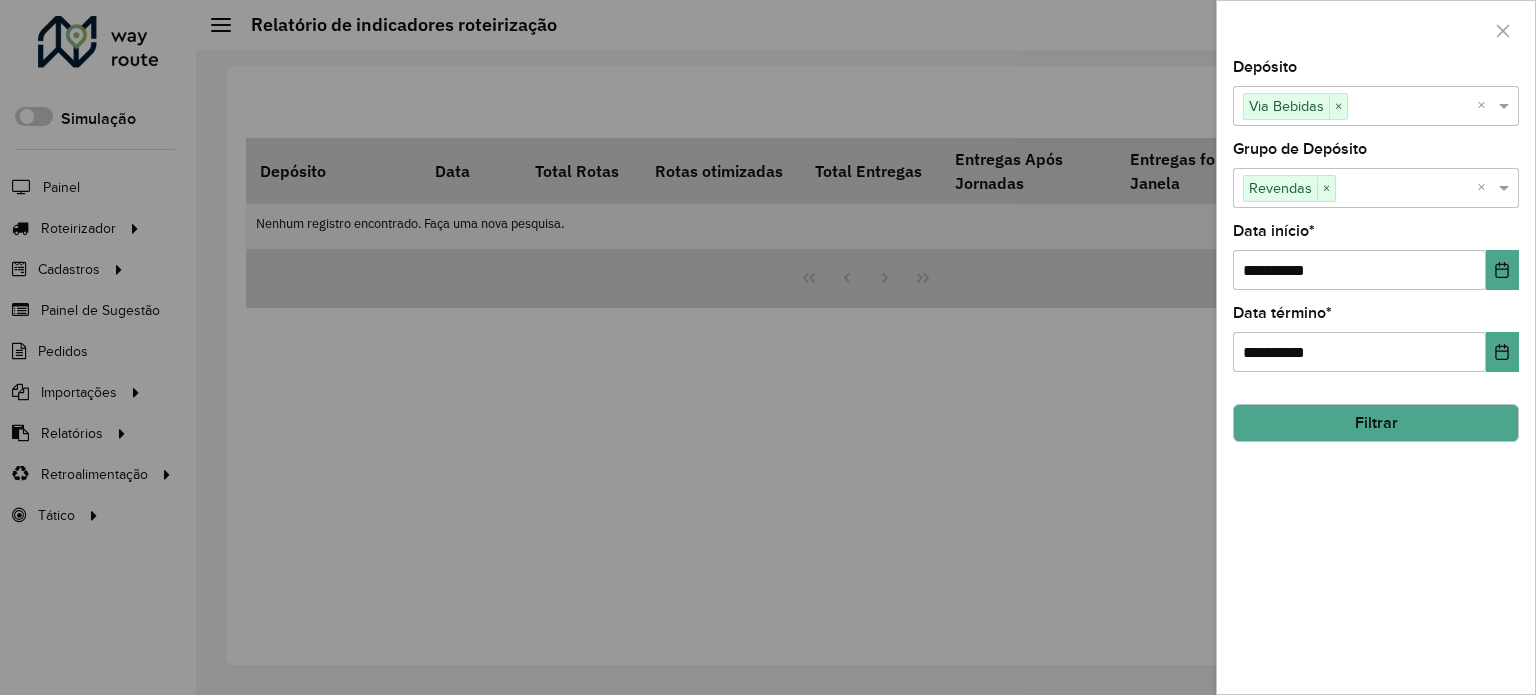 click on "Filtrar" at bounding box center [1376, 423] 